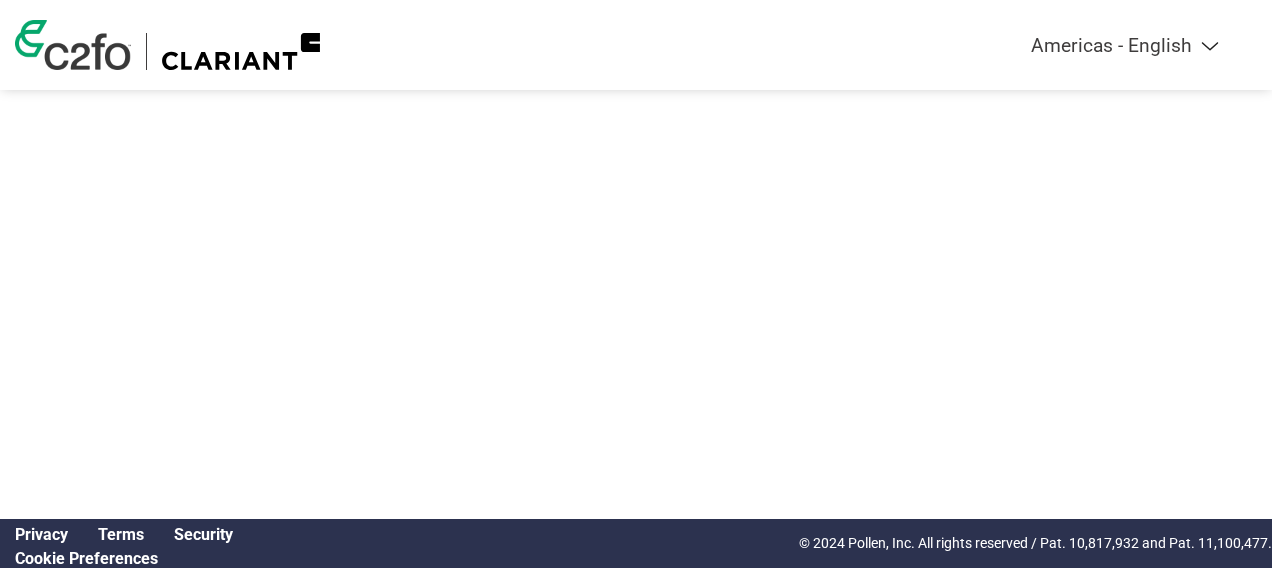 scroll, scrollTop: 0, scrollLeft: 0, axis: both 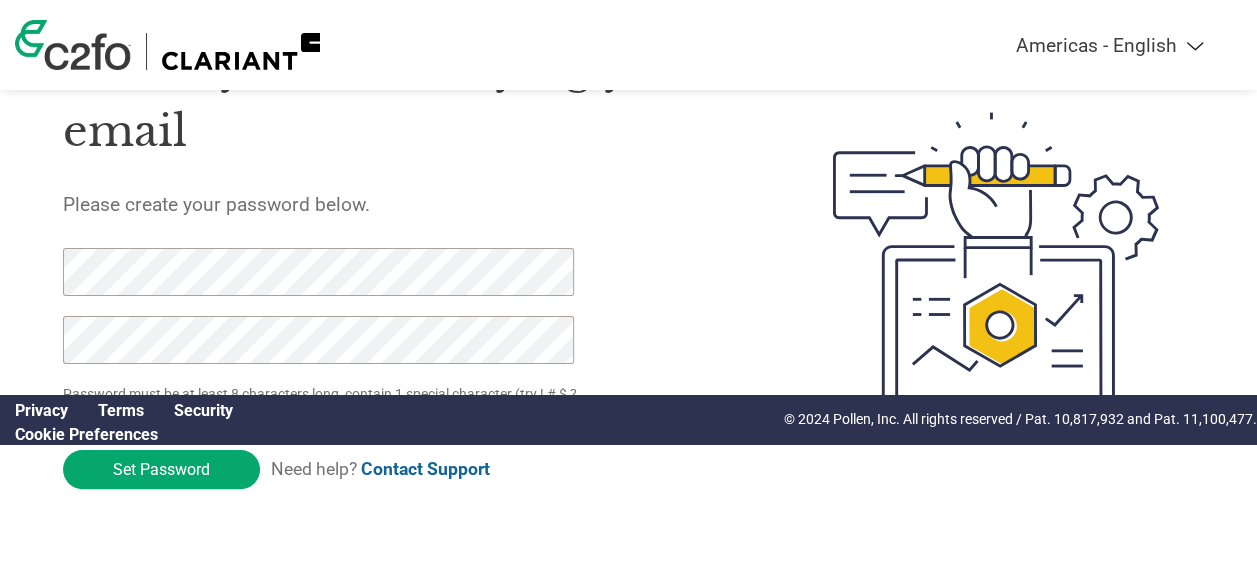 click on "Thank you for verifying your email Please create your password below. Password must be at least 8 characters long, contain 1 special character (try ! # $ ? % or *), 1 numeric character, 1 uppercase character and 1 lowercase character Set Password Need help?   Contact Support" at bounding box center [628, 262] 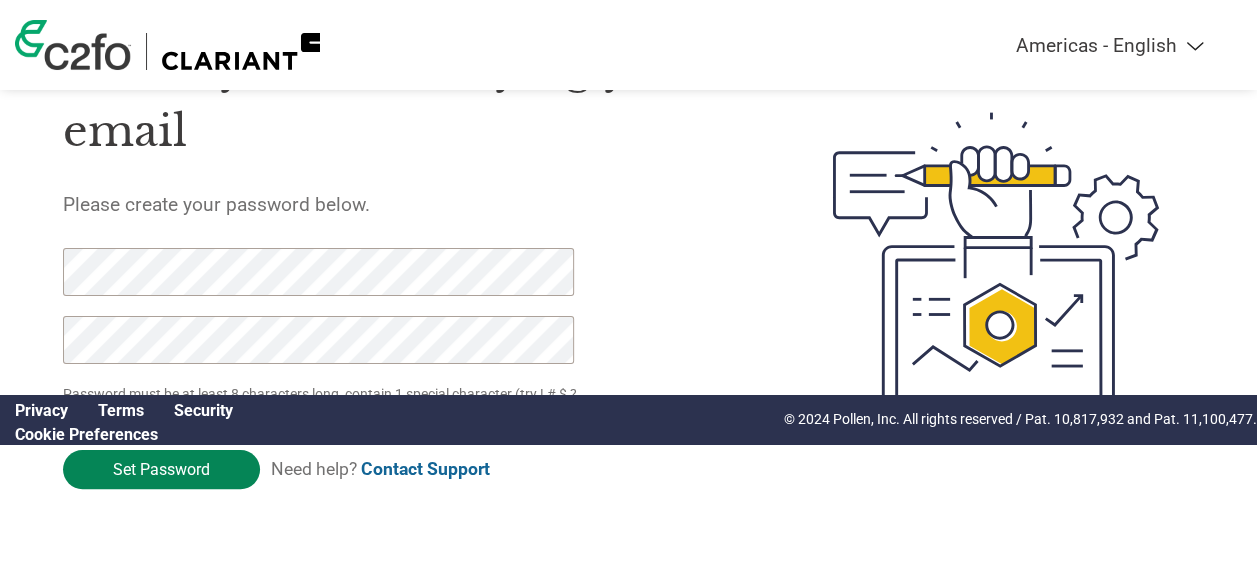 click on "Set Password" 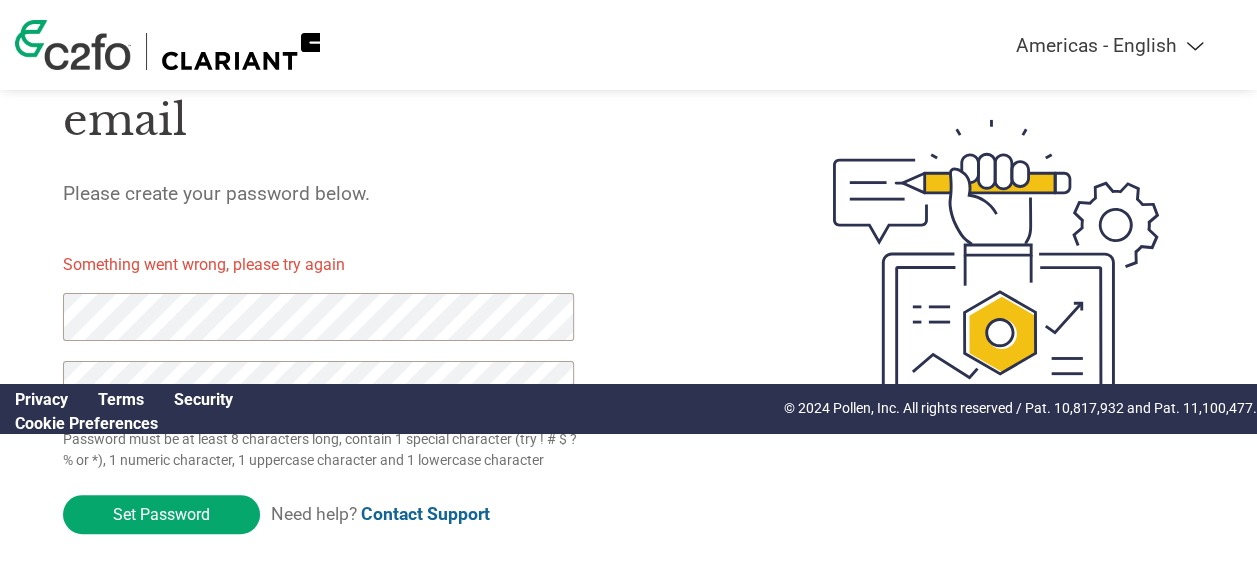 scroll, scrollTop: 161, scrollLeft: 0, axis: vertical 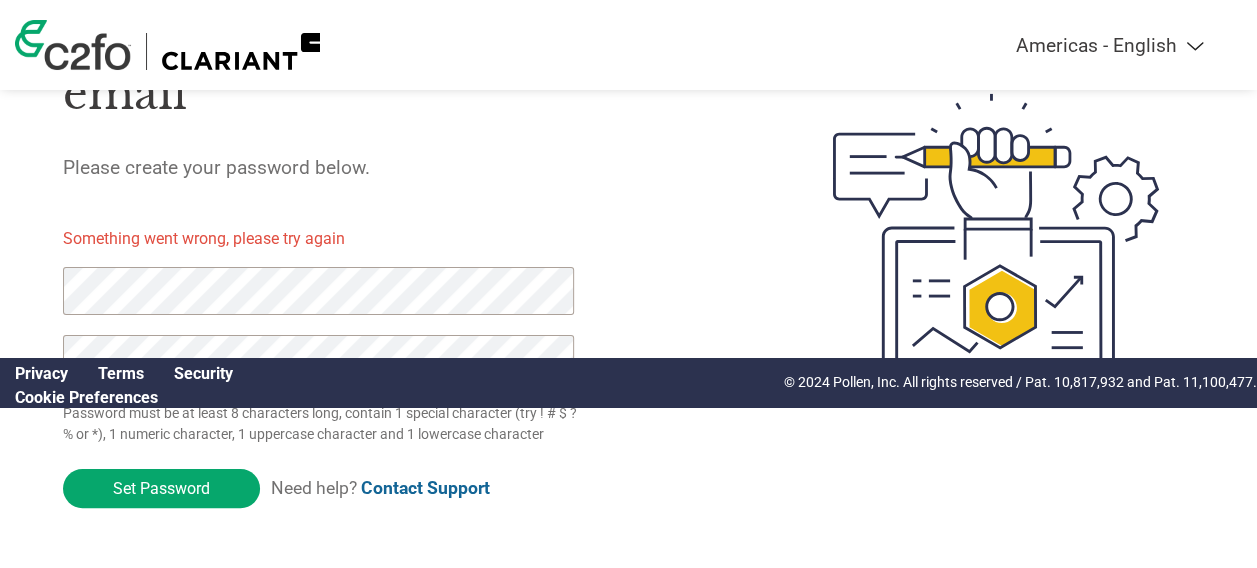 click on "Thank you for verifying your email Please create your password below. Something went wrong, please try again Password must be at least 8 characters long, contain 1 special character (try ! # $ ? % or *), 1 numeric character, 1 uppercase character and 1 lowercase character Set Password Need help?   Contact Support" at bounding box center (628, 243) 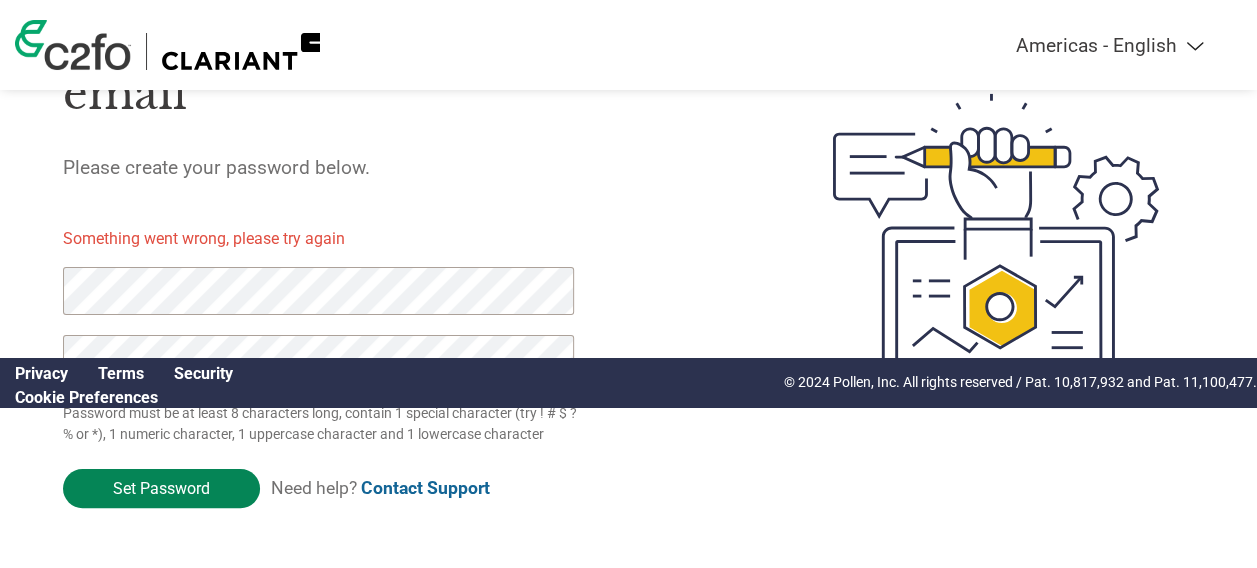 click on "Set Password" at bounding box center [161, 488] 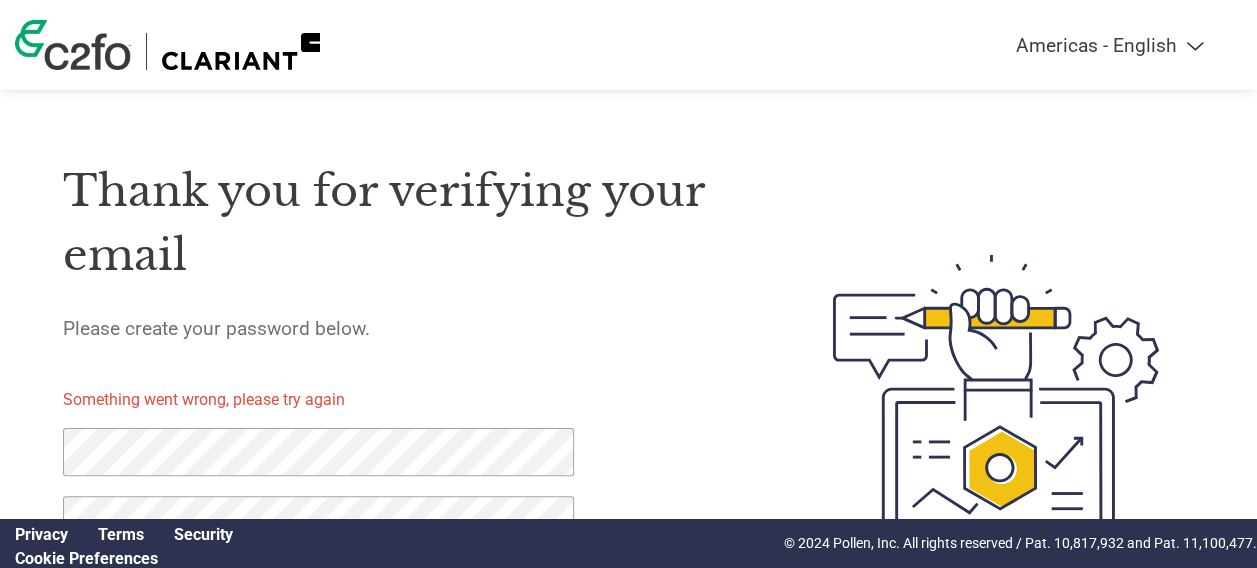 click on "Americas - English Américas - Español Américas - Português Amériques - Français Europe - English Europa - Español Europe - Français Europa - Nederlands Europa - Deutsch Europa - Italiano Европа - Русский Avrupa - Türkçe Asia Pacific - English (India) Asia Pacific - English (AUS) Asia Pacific - English (others) 亚太地区 - 简体中文 亞太地區 - 繁體中文" at bounding box center (985, 45) 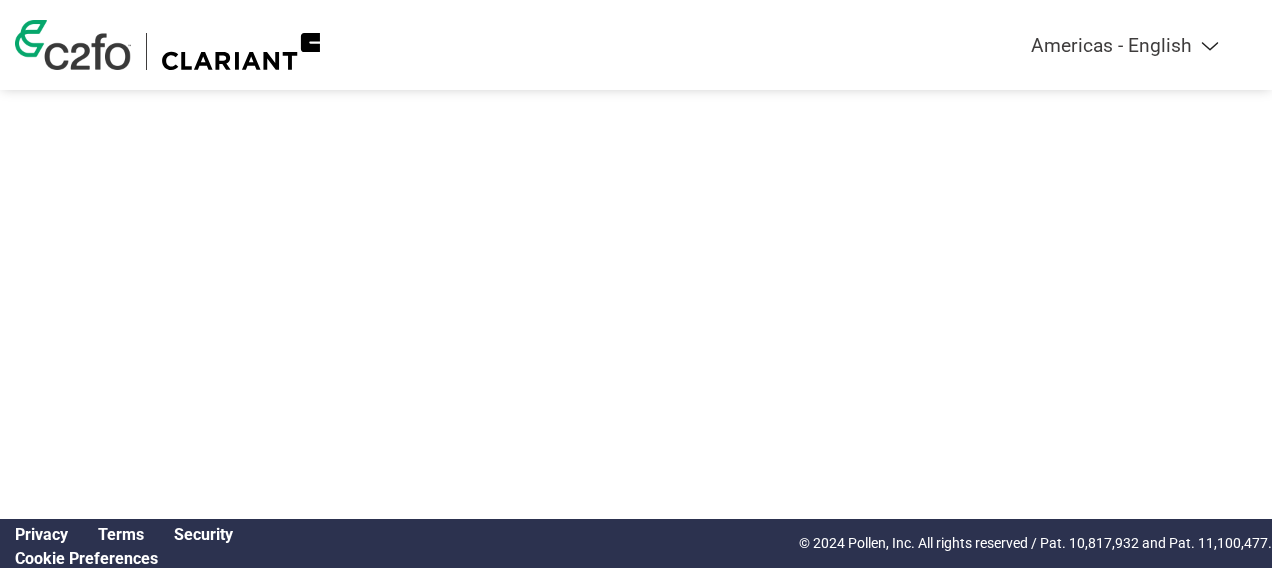scroll, scrollTop: 0, scrollLeft: 0, axis: both 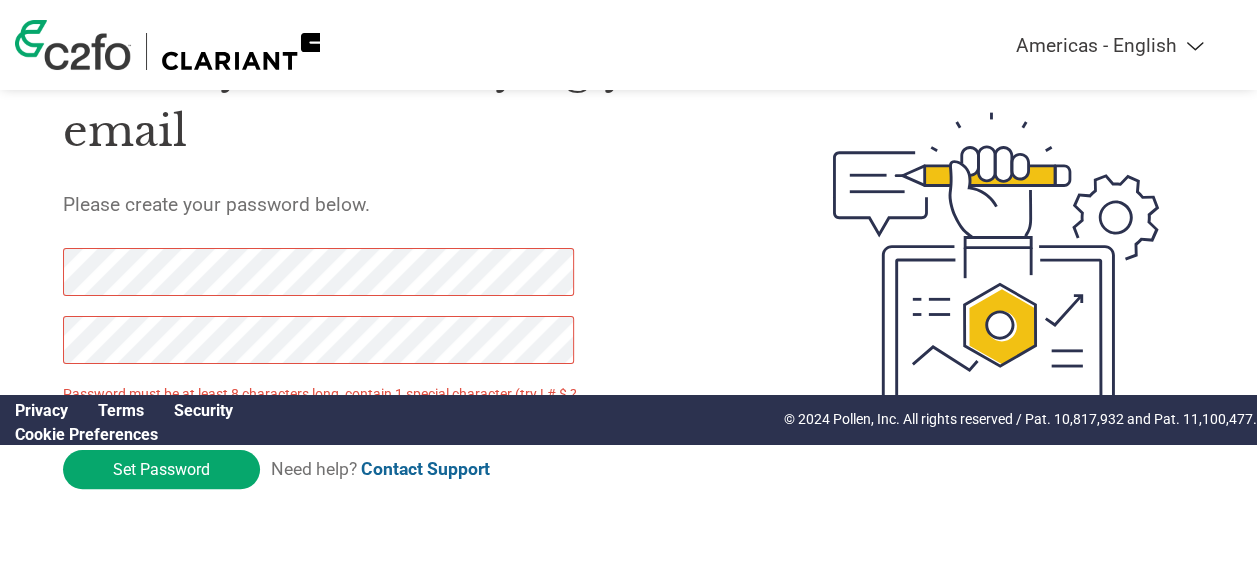 click on "Security" at bounding box center [203, 410] 